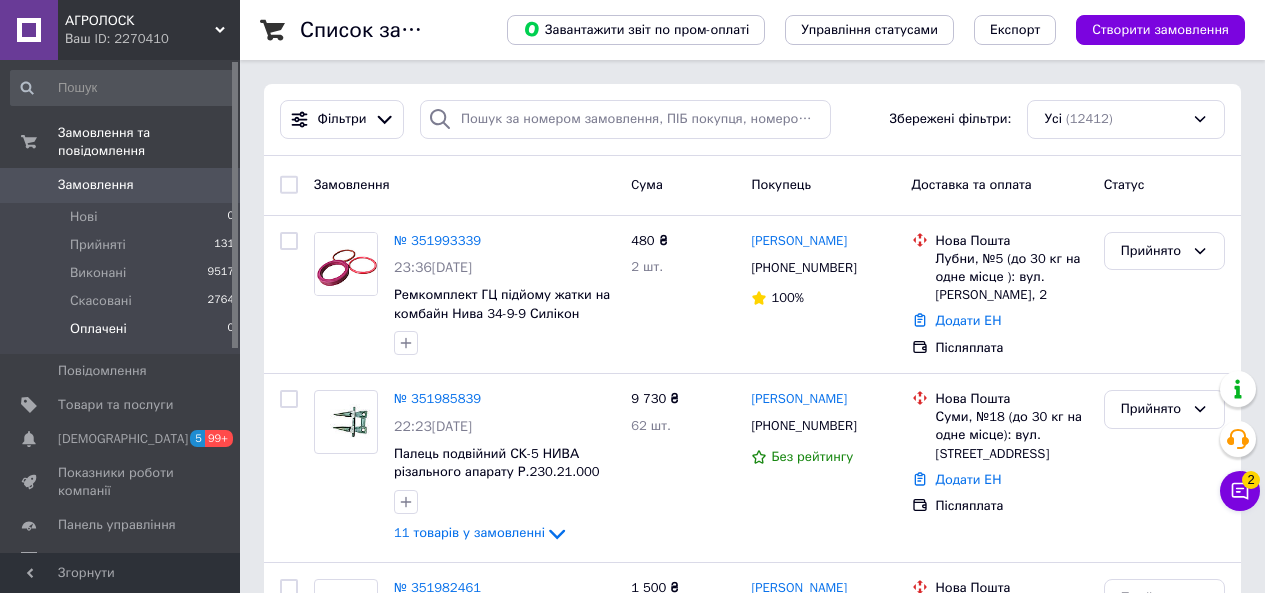 scroll, scrollTop: 0, scrollLeft: 0, axis: both 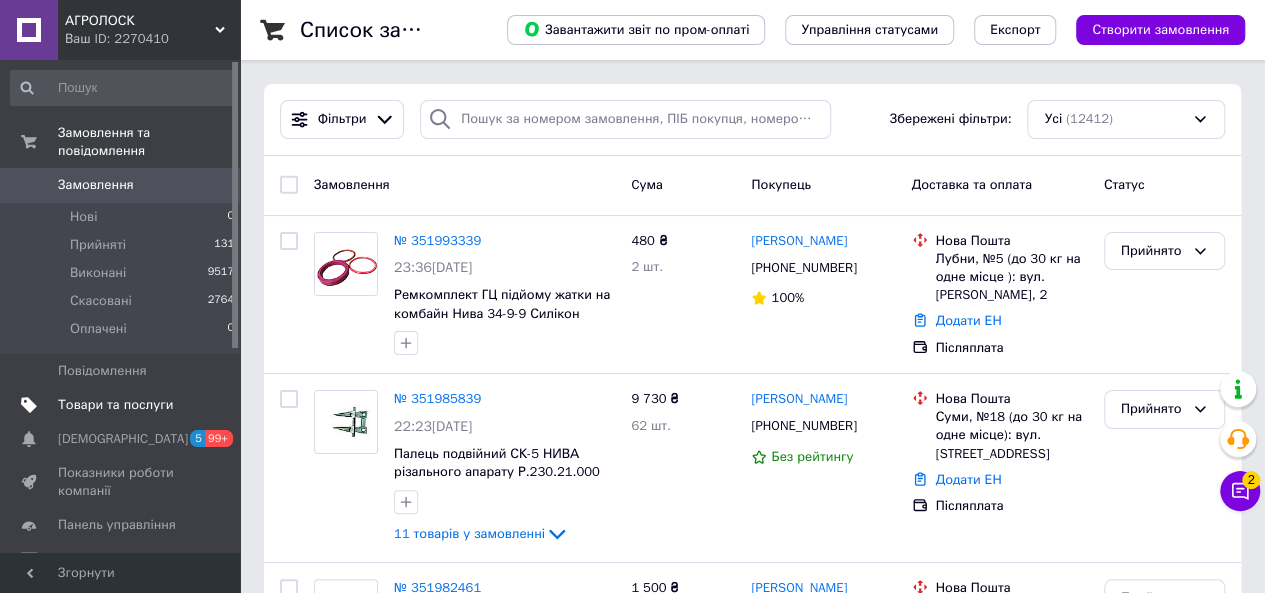 click on "Товари та послуги" at bounding box center [115, 405] 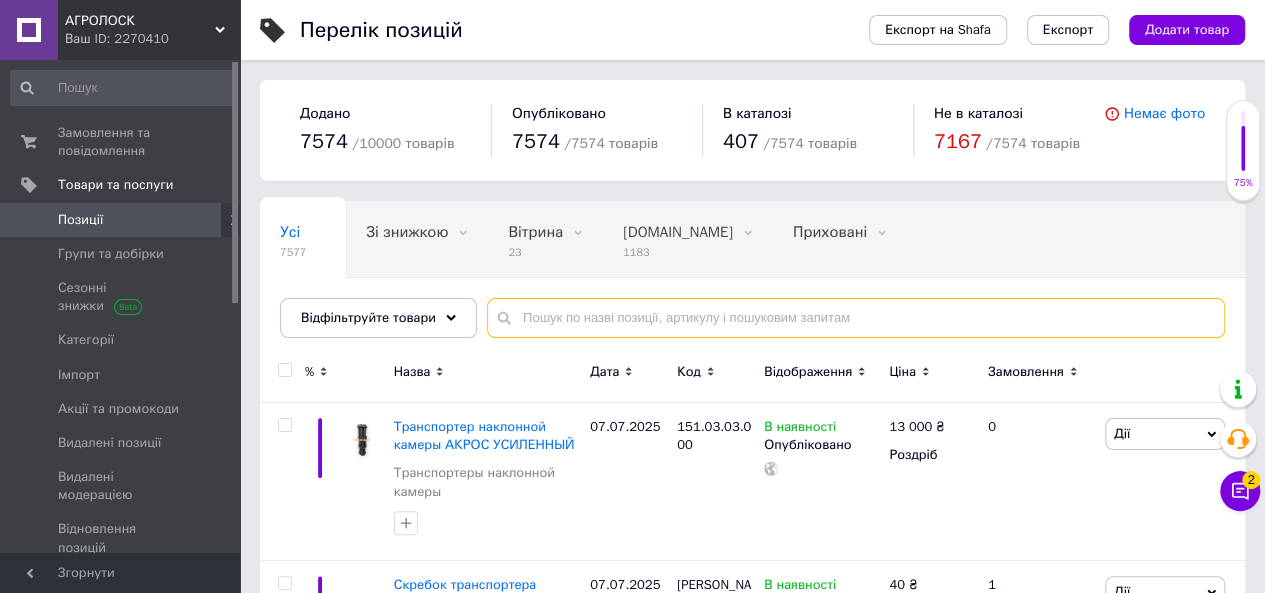 click at bounding box center (856, 318) 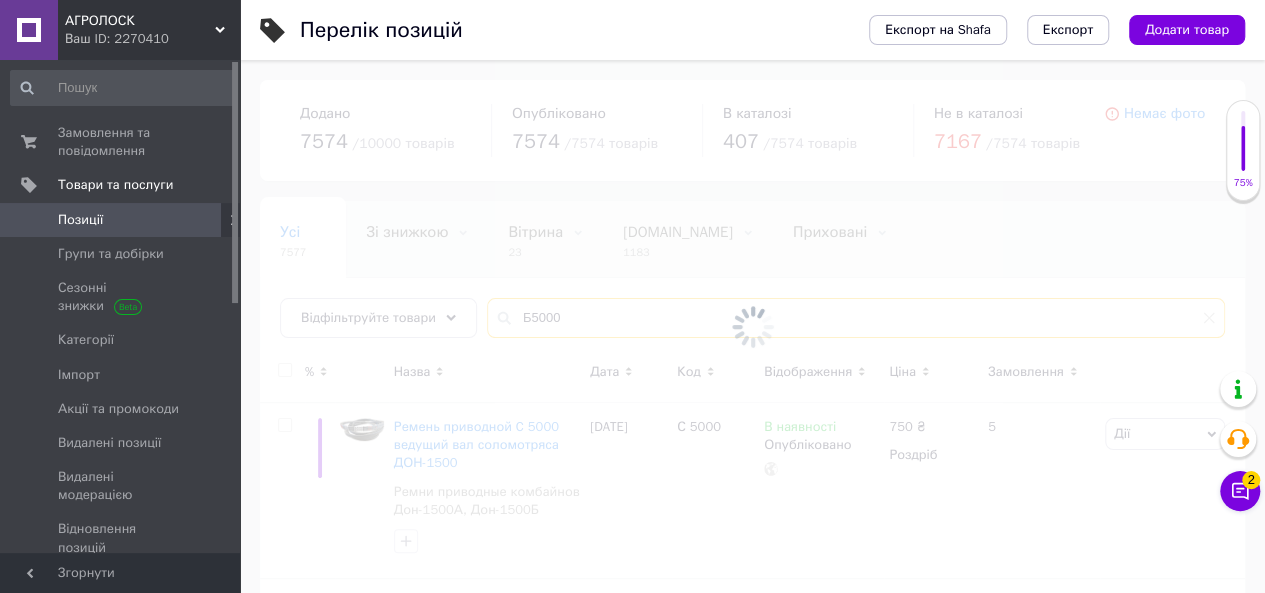 type on "Б 5000" 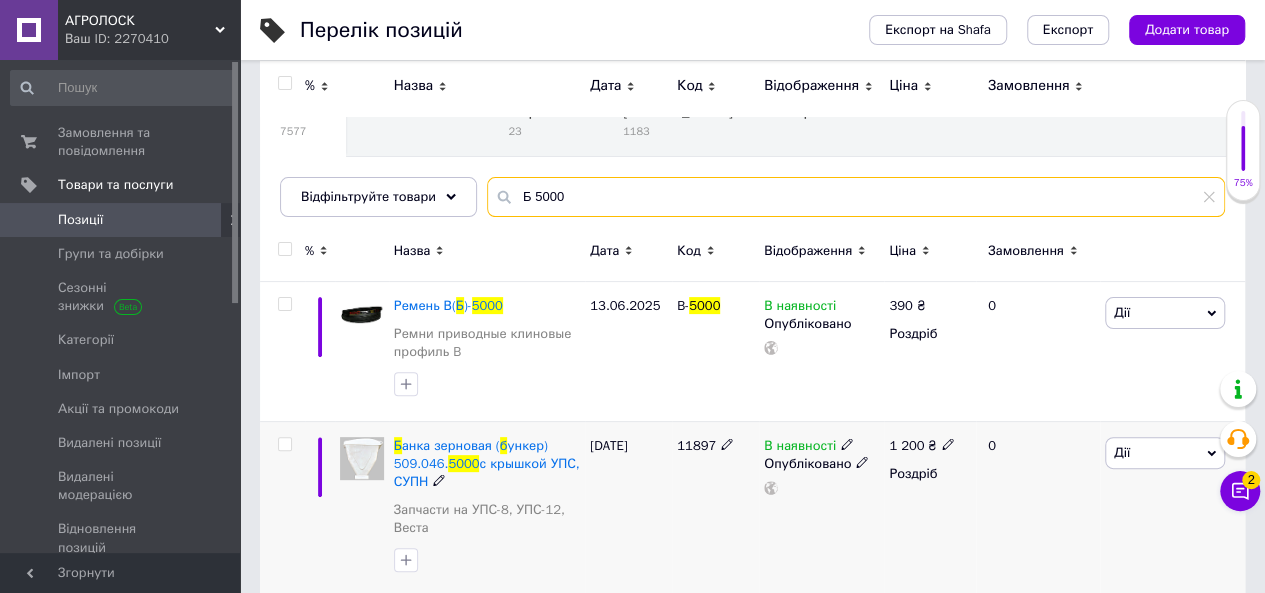 scroll, scrollTop: 0, scrollLeft: 0, axis: both 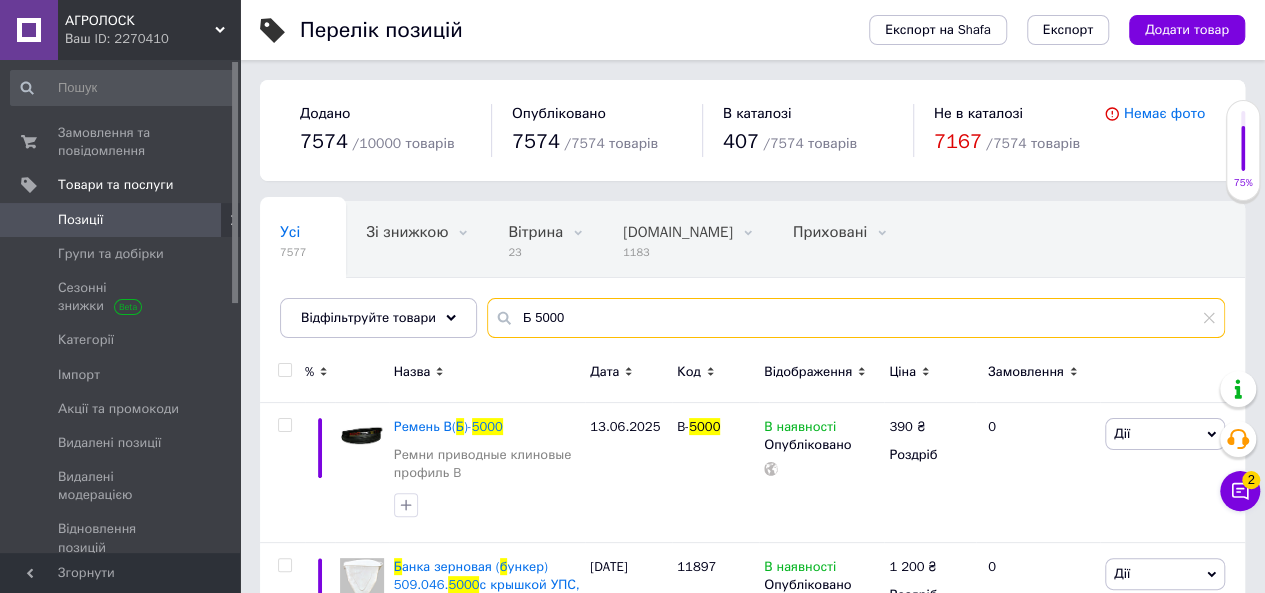 click on "Б 5000" at bounding box center [856, 318] 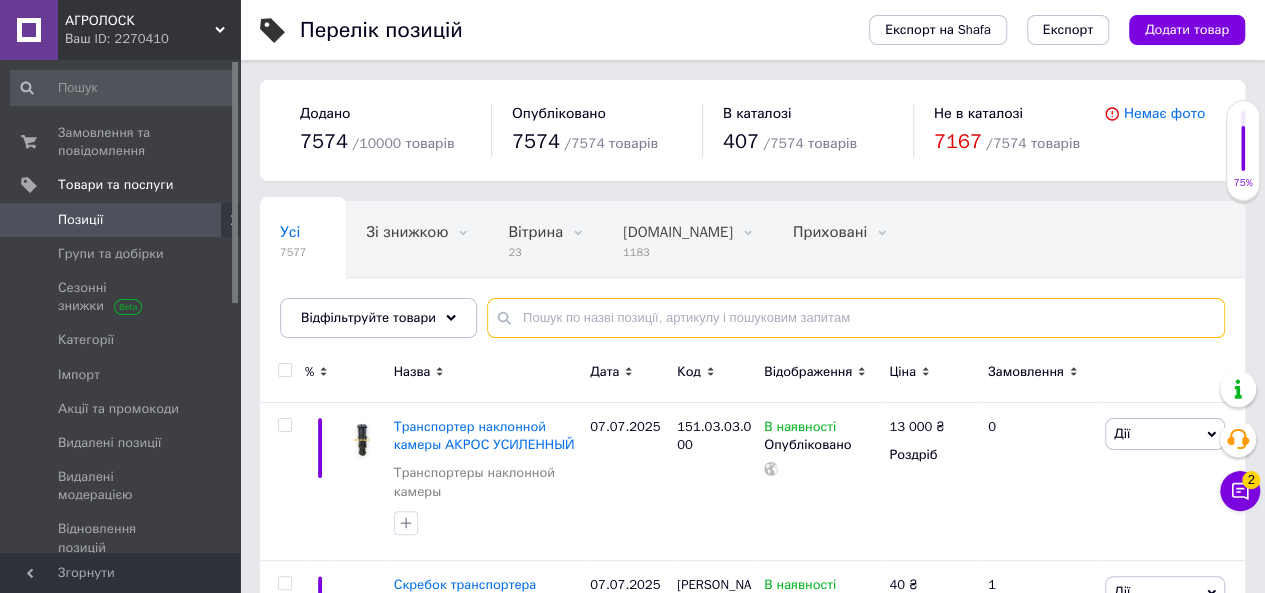 click at bounding box center [856, 318] 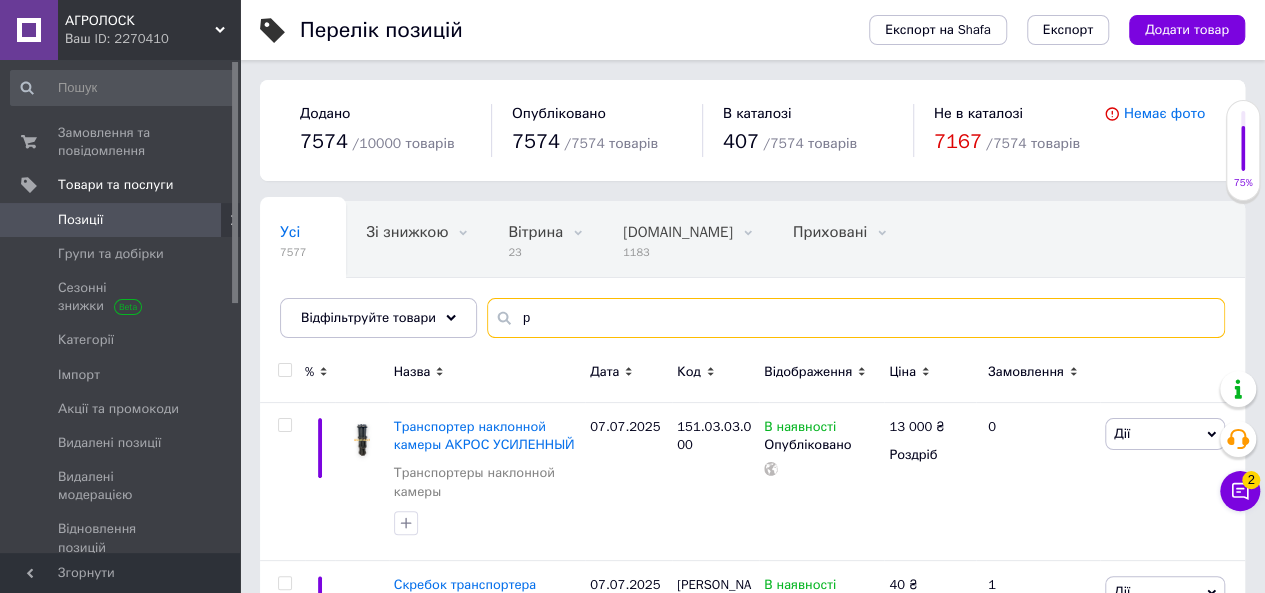 click on "р" at bounding box center [856, 318] 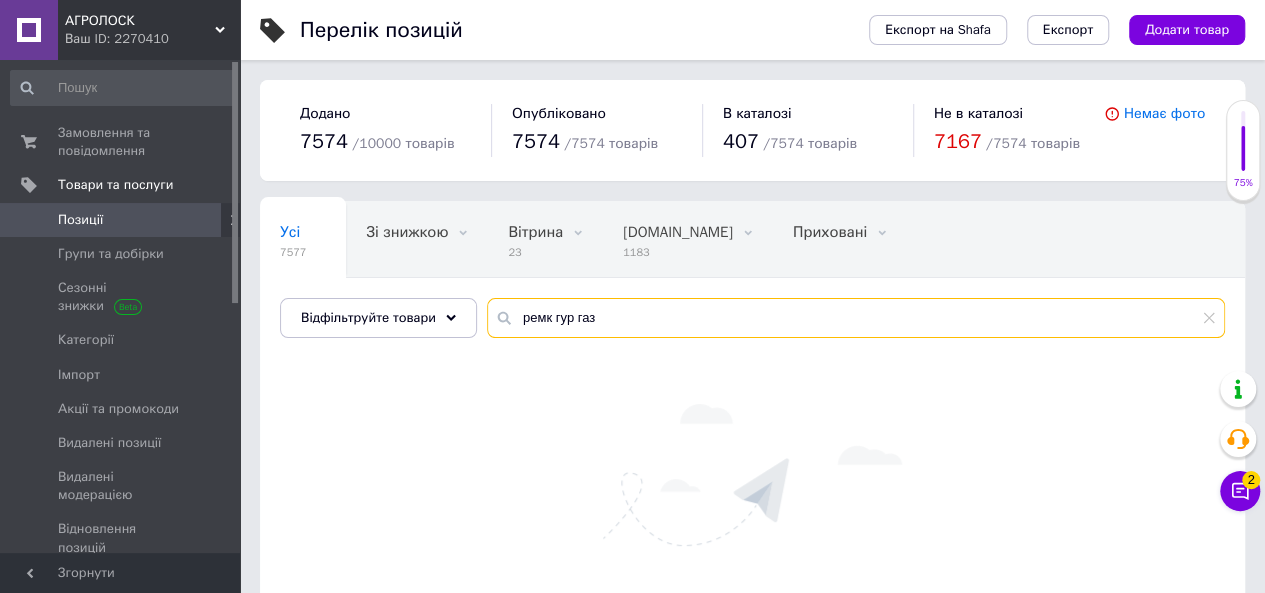 click on "ремк гур газ" at bounding box center (856, 318) 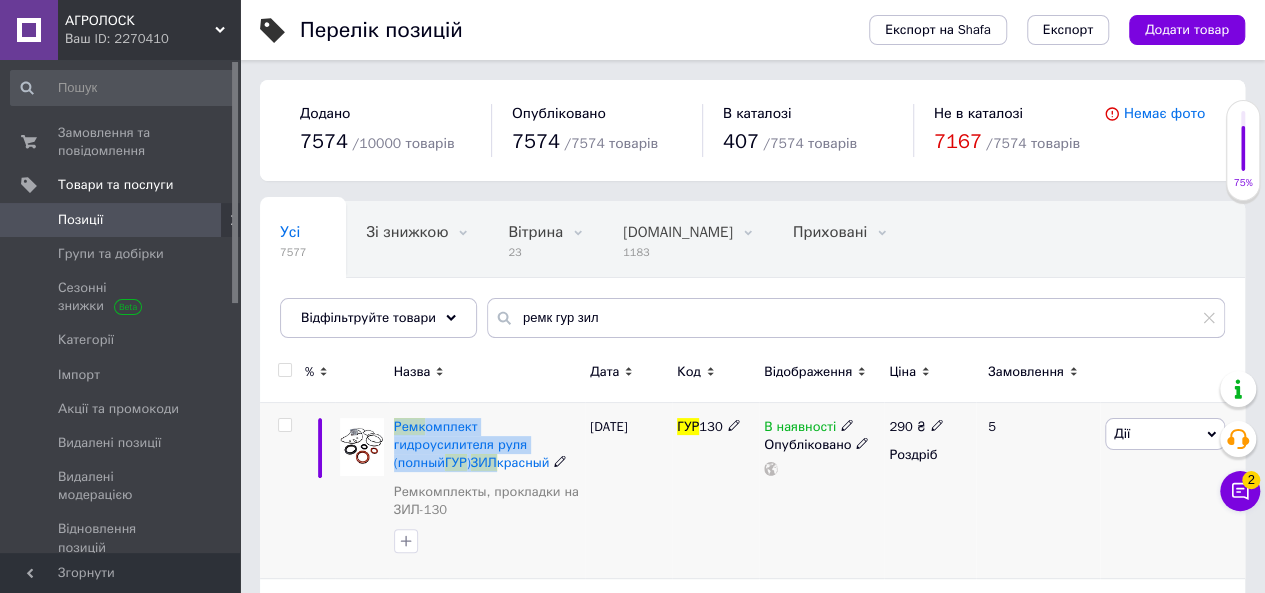drag, startPoint x: 390, startPoint y: 422, endPoint x: 576, endPoint y: 438, distance: 186.6869 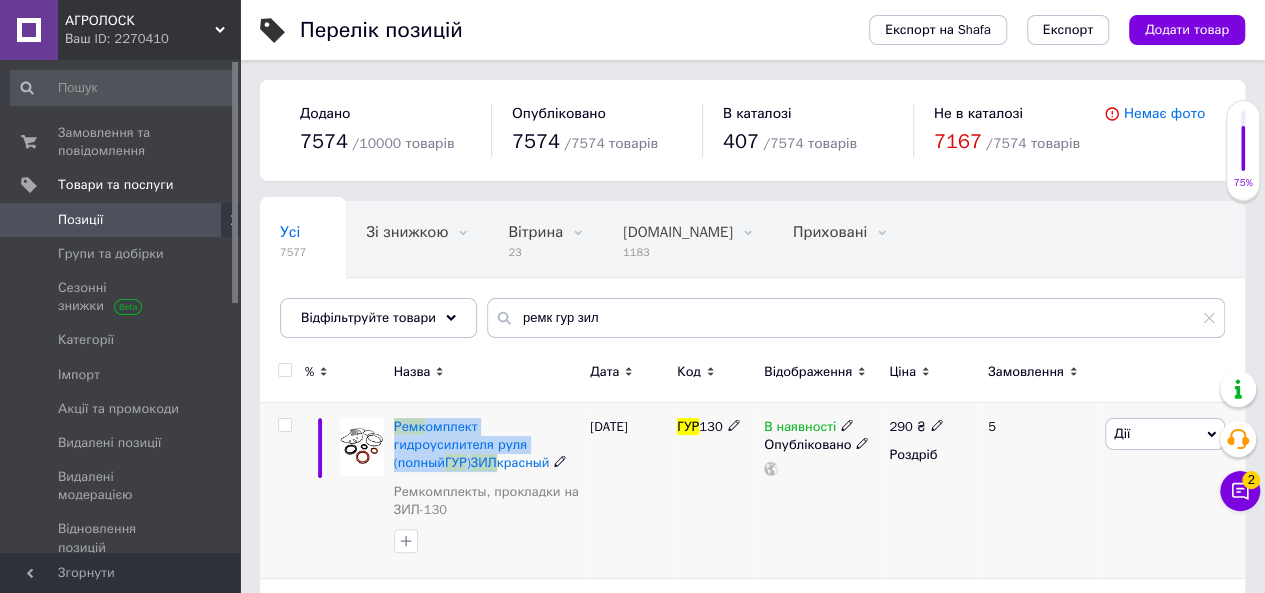 click on "Ремк омплект гидроусилителя руля (полный  ГУР )  ЗИЛ  красный Ремкомплекты, прокладки на ЗИЛ-130" at bounding box center [487, 491] 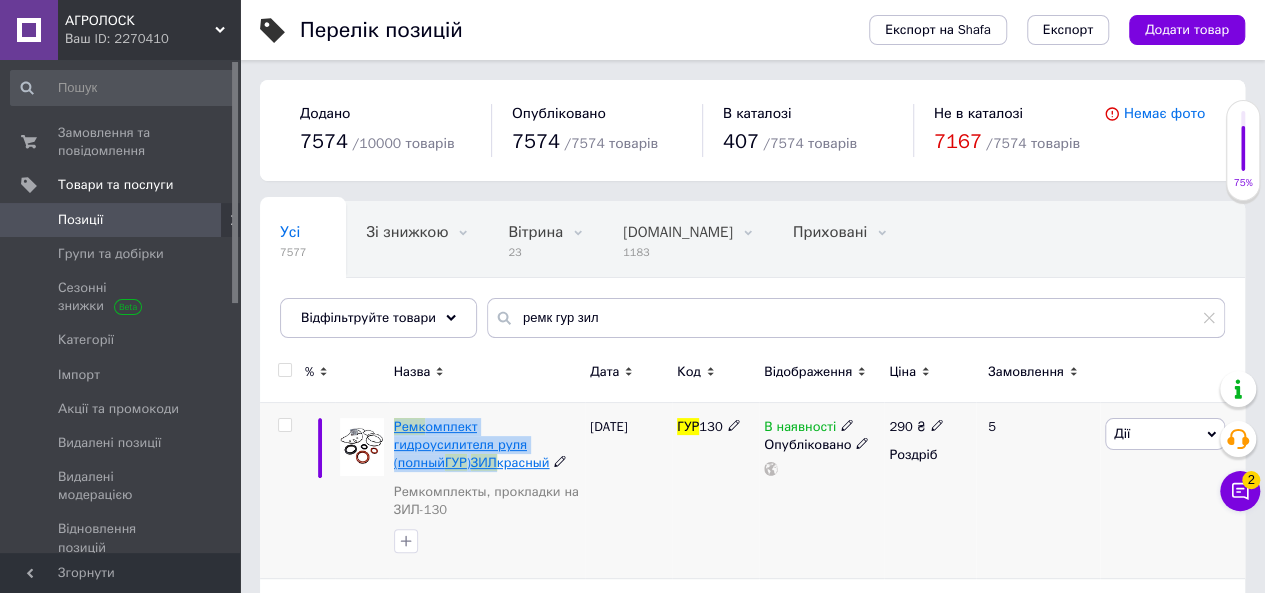 copy on "Ремк омплект гидроусилителя руля (полный  ГУР )  ЗИЛ" 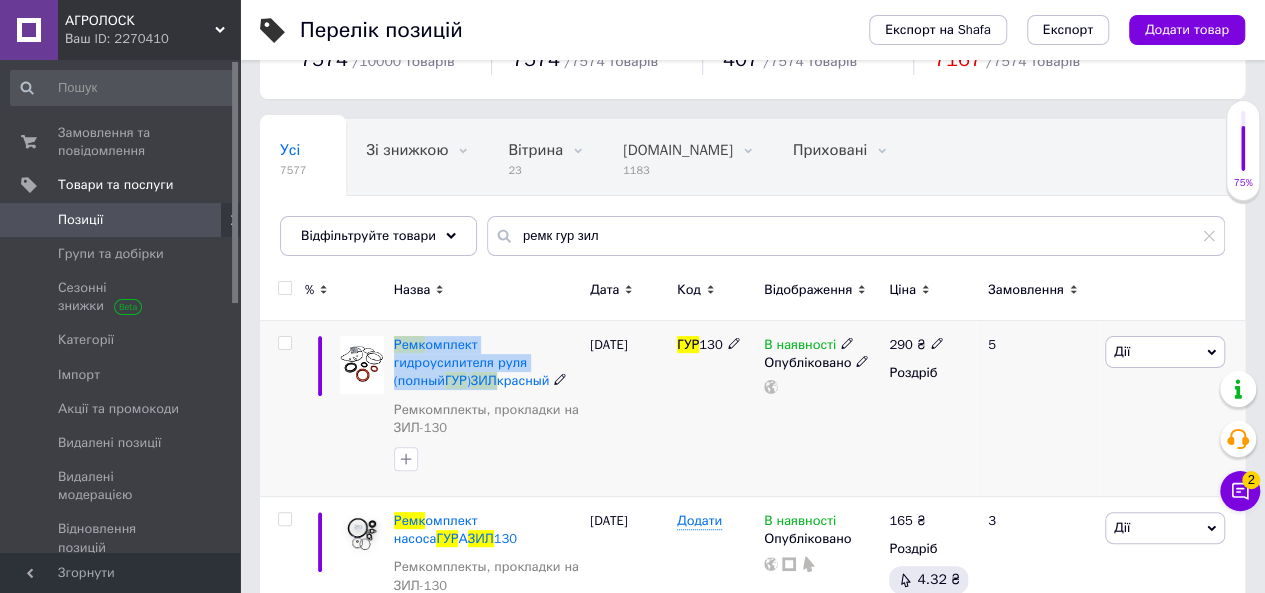 scroll, scrollTop: 160, scrollLeft: 0, axis: vertical 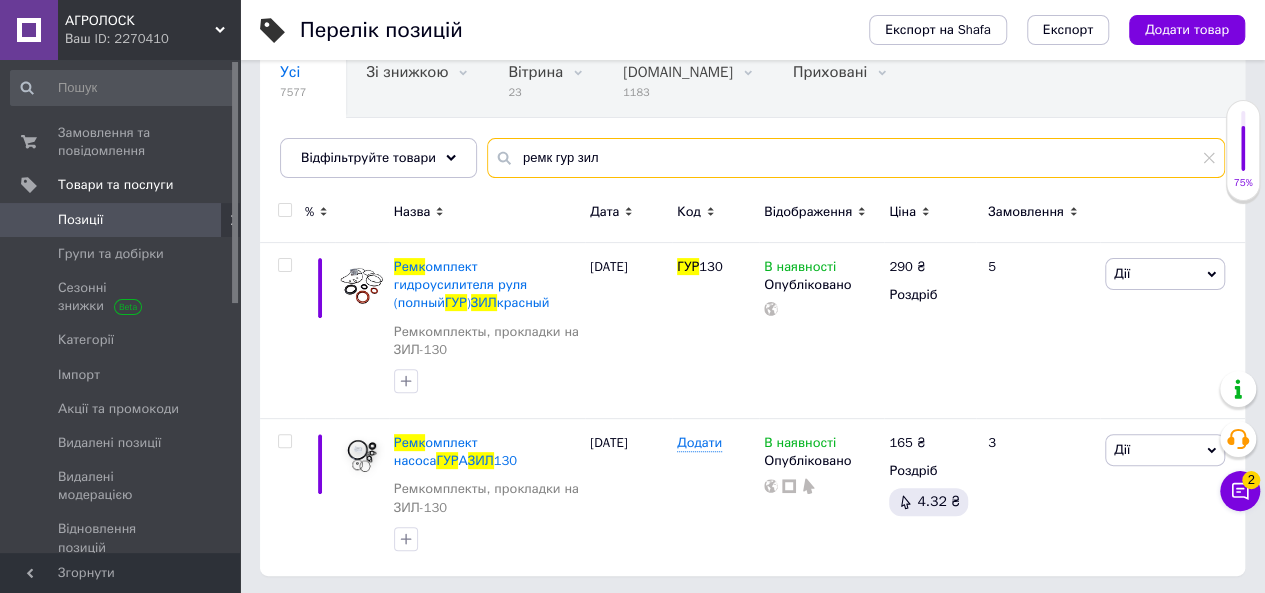 click on "ремк гур зил" at bounding box center [856, 158] 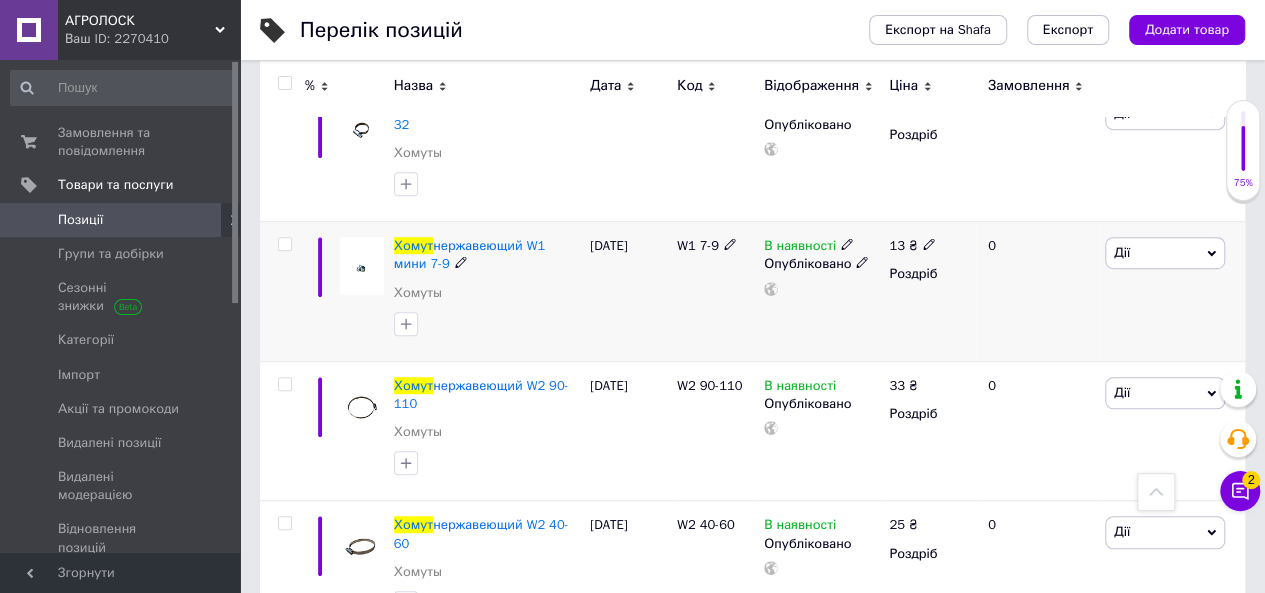 scroll, scrollTop: 160, scrollLeft: 0, axis: vertical 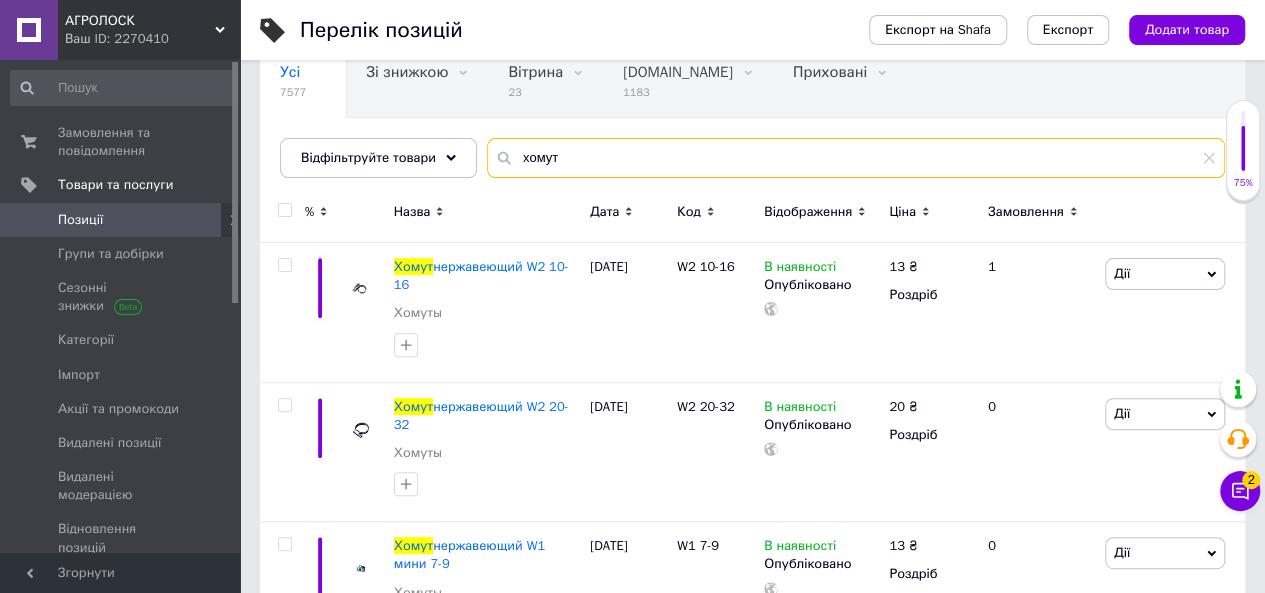 click on "хомут" at bounding box center [856, 158] 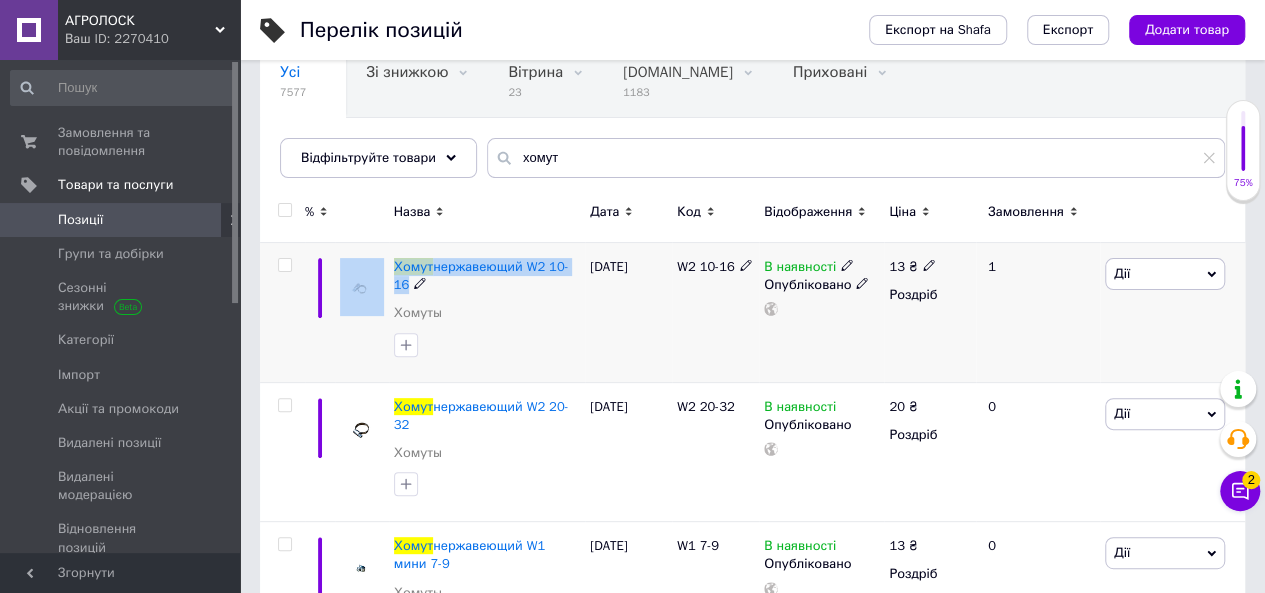 drag, startPoint x: 384, startPoint y: 265, endPoint x: 566, endPoint y: 278, distance: 182.4637 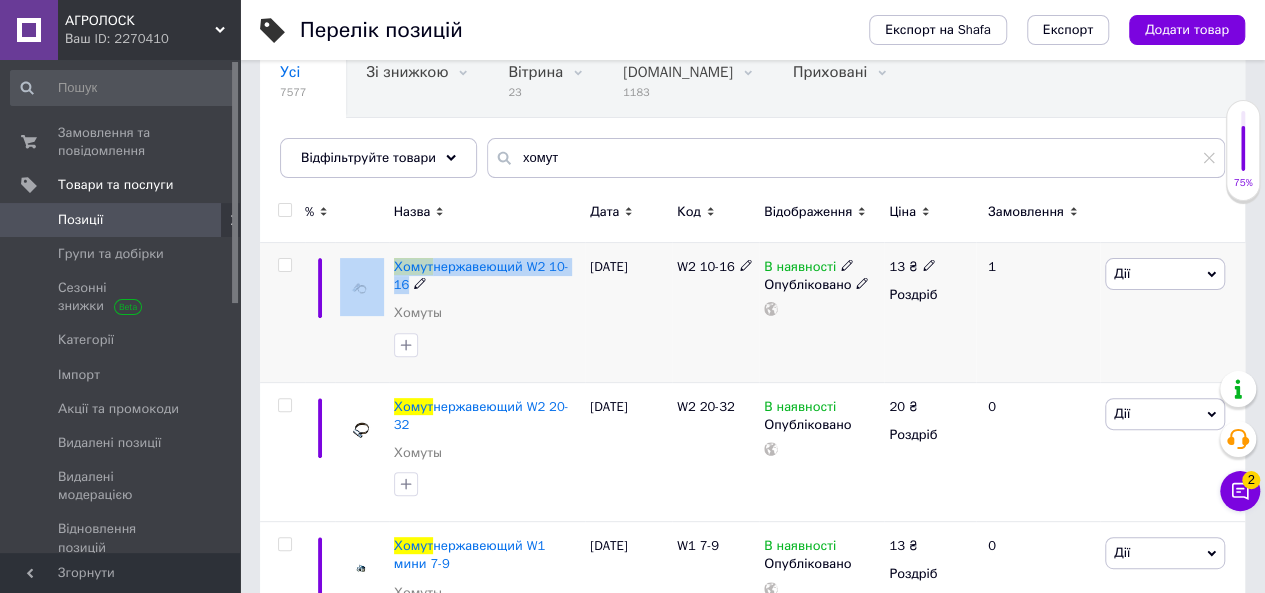 click on "Хомут  нержавеющий W2 10-16 Хомуты [DATE] W2 10-16 В наявності Опубліковано 13   ₴ Роздріб 1 Дії Редагувати Підняти на початок групи Копіювати Знижка Подарунок Супутні Приховати Ярлик Додати на вітрину Додати в кампанію Каталог ProSale Видалити" at bounding box center [752, 313] 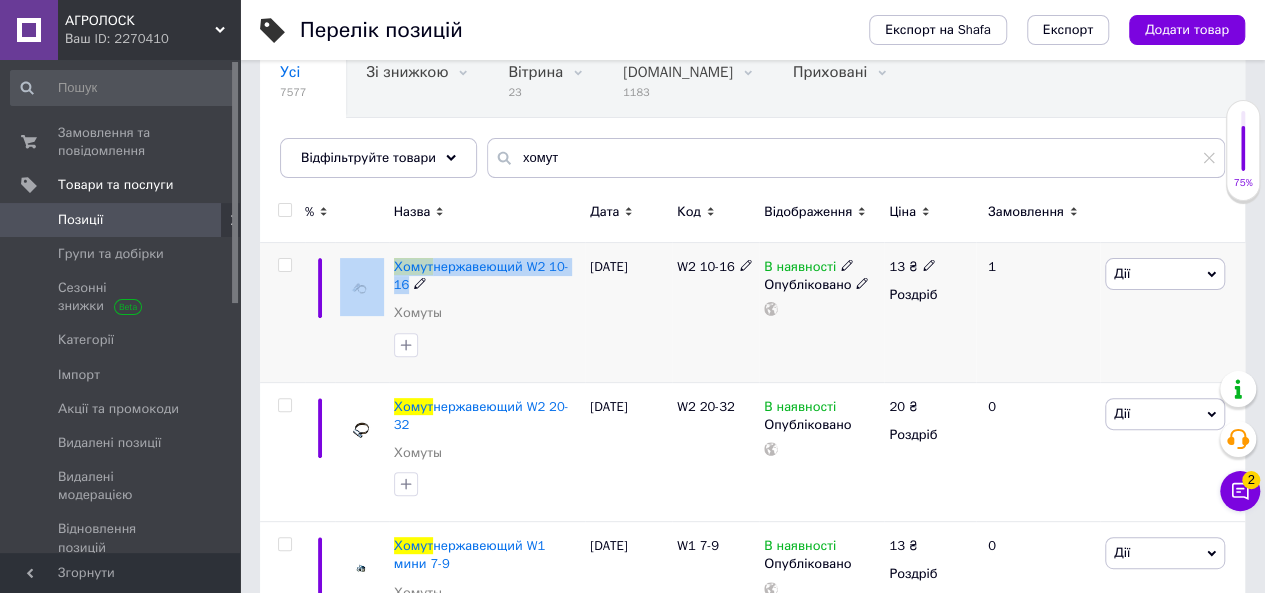 copy on "Хомут  нержавеющий W2 10-16" 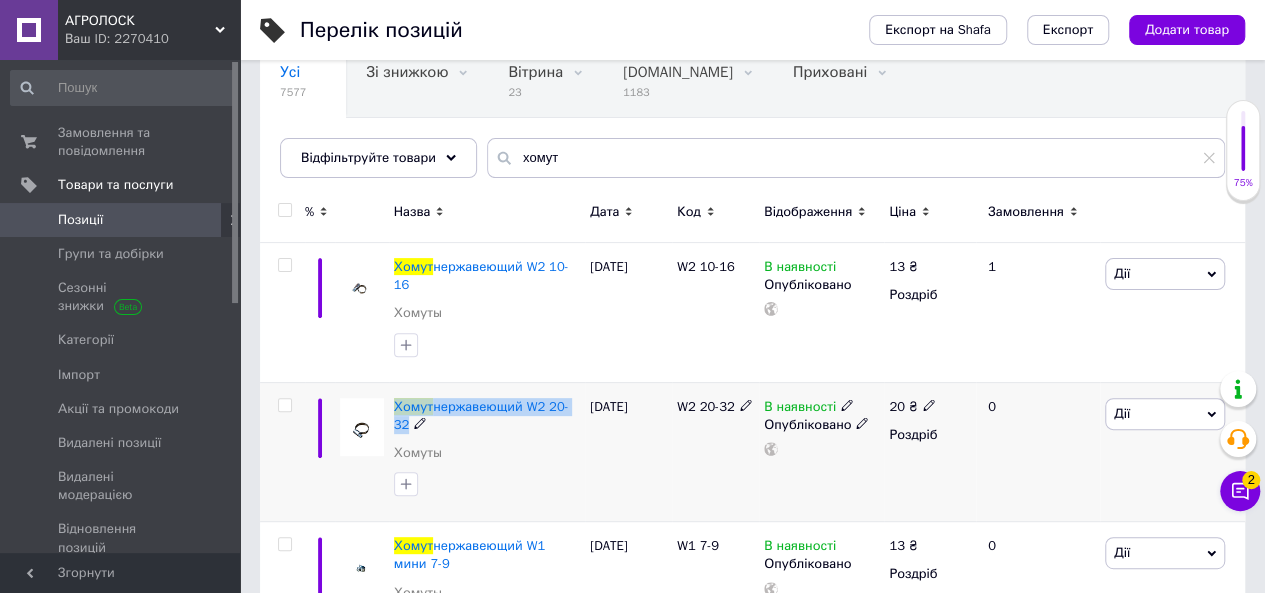 drag, startPoint x: 390, startPoint y: 393, endPoint x: 566, endPoint y: 417, distance: 177.62883 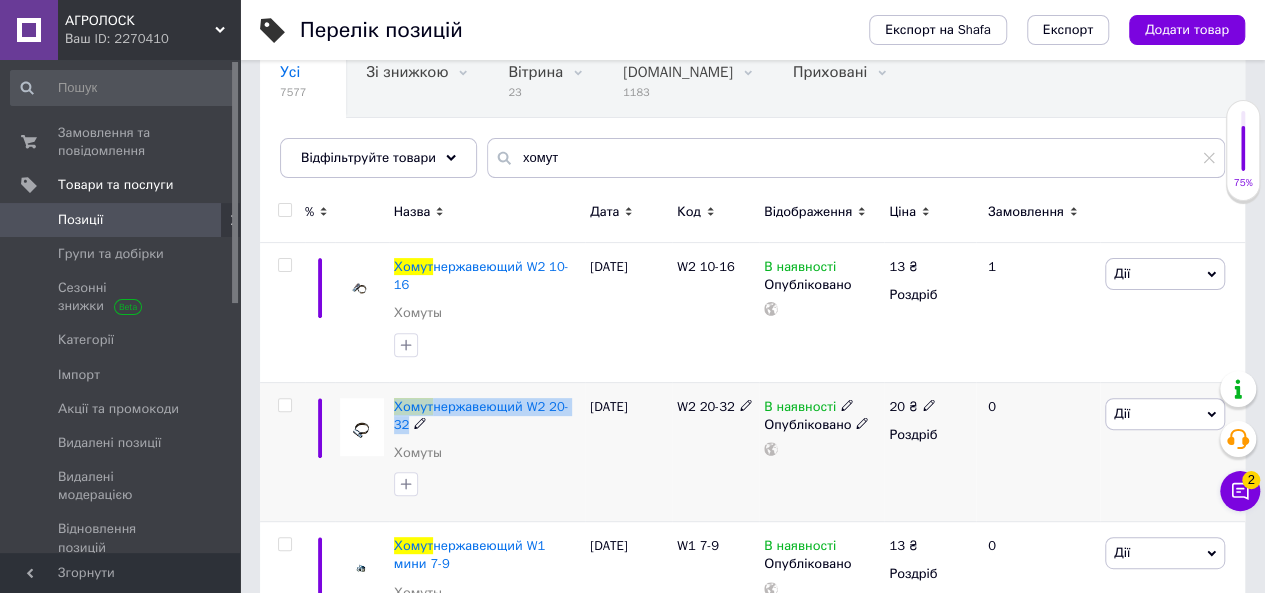 click on "Хомут  нержавеющий W2 20-32 Хомуты" at bounding box center [487, 452] 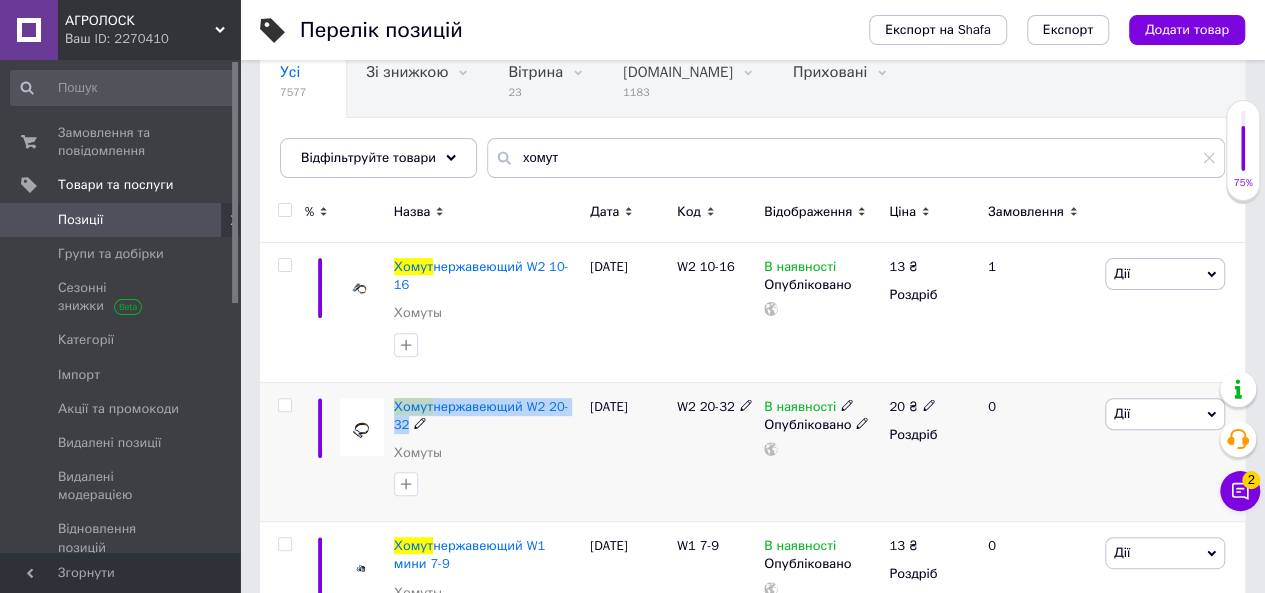 copy on "Хомут  нержавеющий W2 20-32" 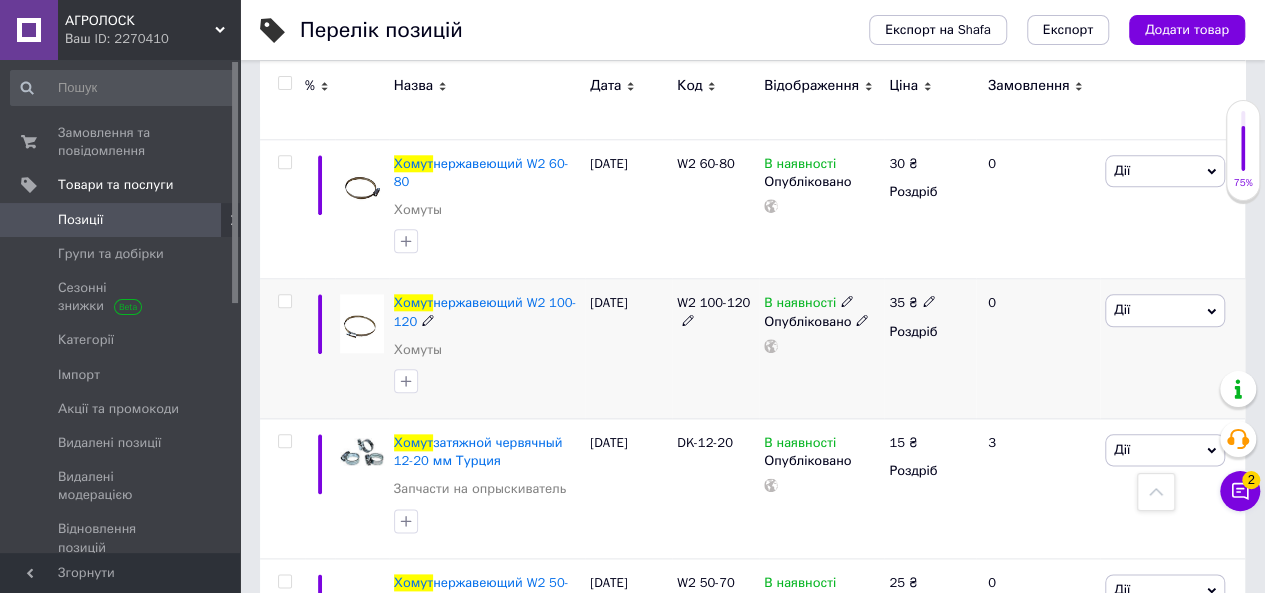 scroll, scrollTop: 1060, scrollLeft: 0, axis: vertical 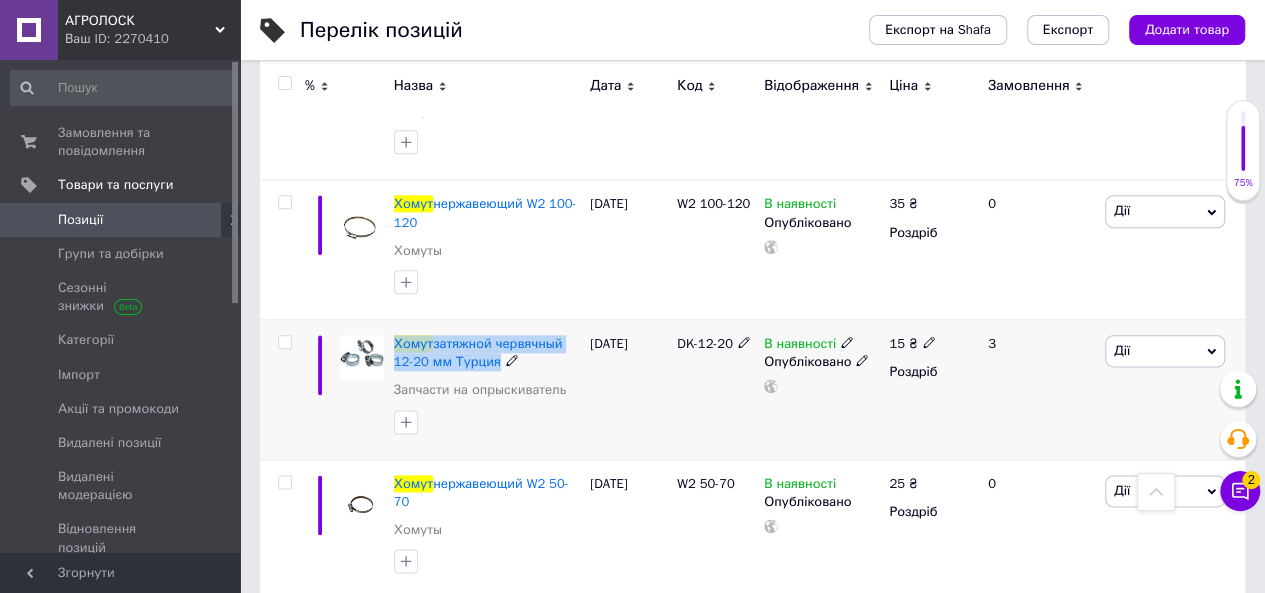 drag, startPoint x: 388, startPoint y: 334, endPoint x: 560, endPoint y: 359, distance: 173.80736 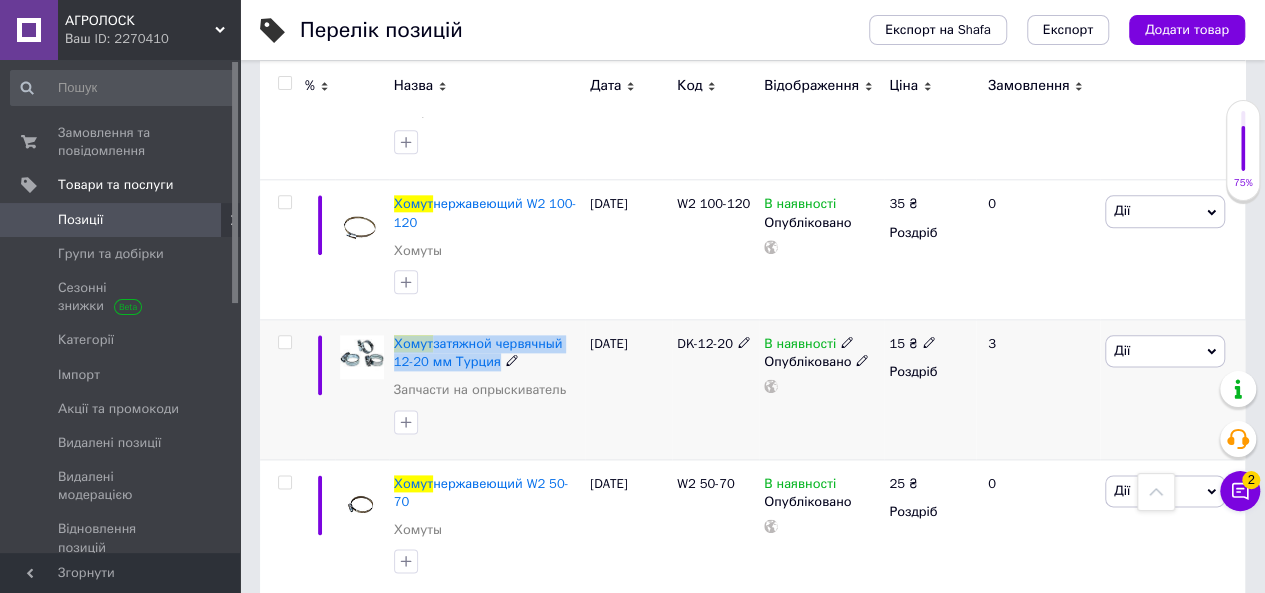 click on "Хомут  затяжной червячный 12-20 мм Турция Запчасти на опрыскиватель" at bounding box center [487, 390] 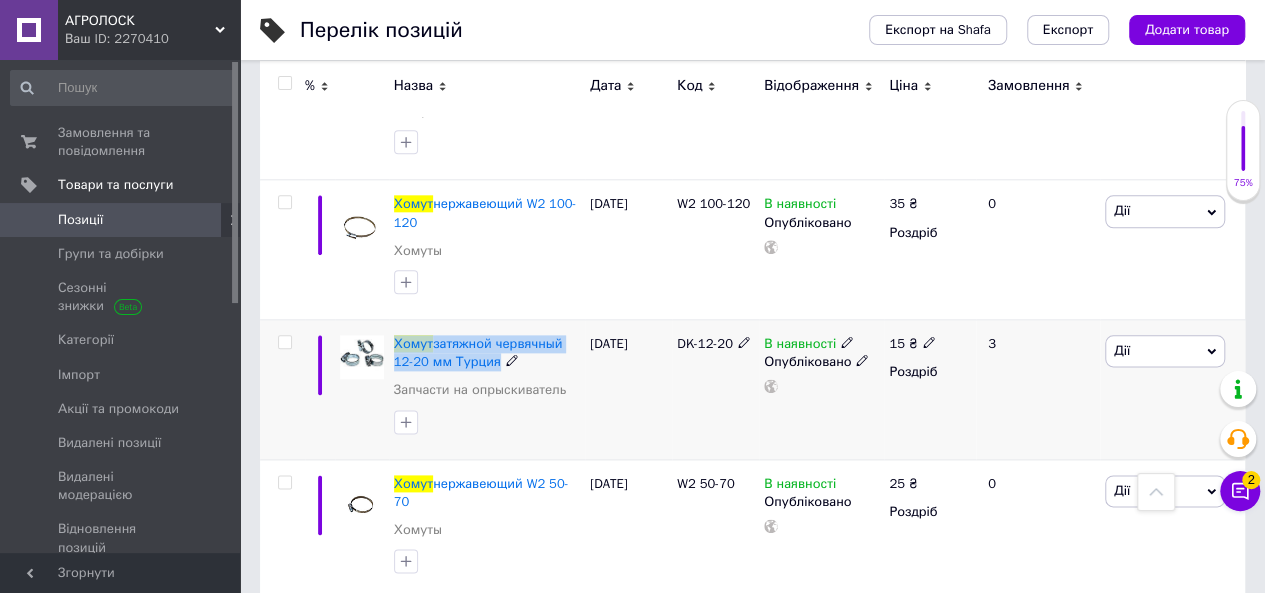 copy on "Хомут  затяжной червячный 12-20 мм [GEOGRAPHIC_DATA]" 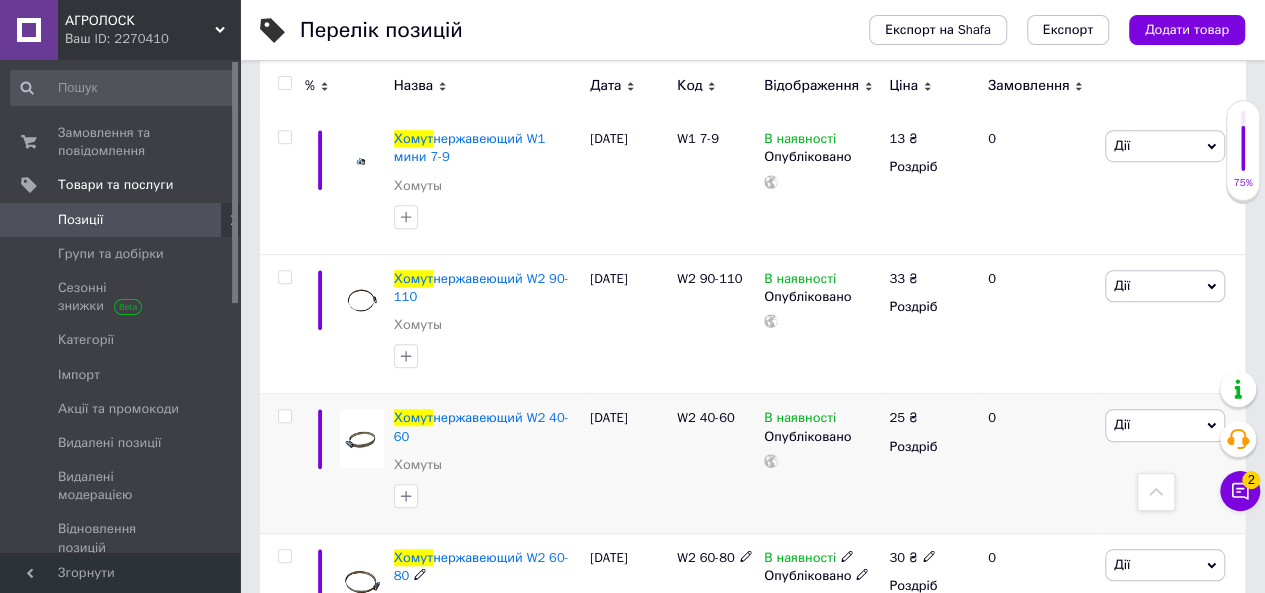 scroll, scrollTop: 360, scrollLeft: 0, axis: vertical 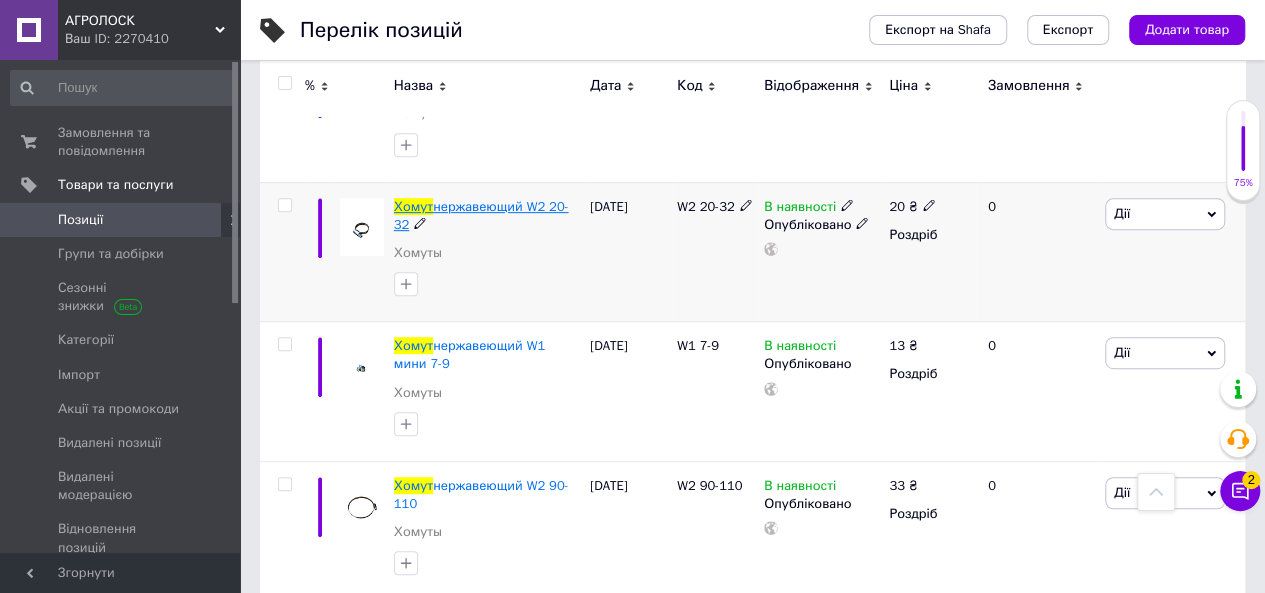 drag, startPoint x: 380, startPoint y: 195, endPoint x: 480, endPoint y: 211, distance: 101.27191 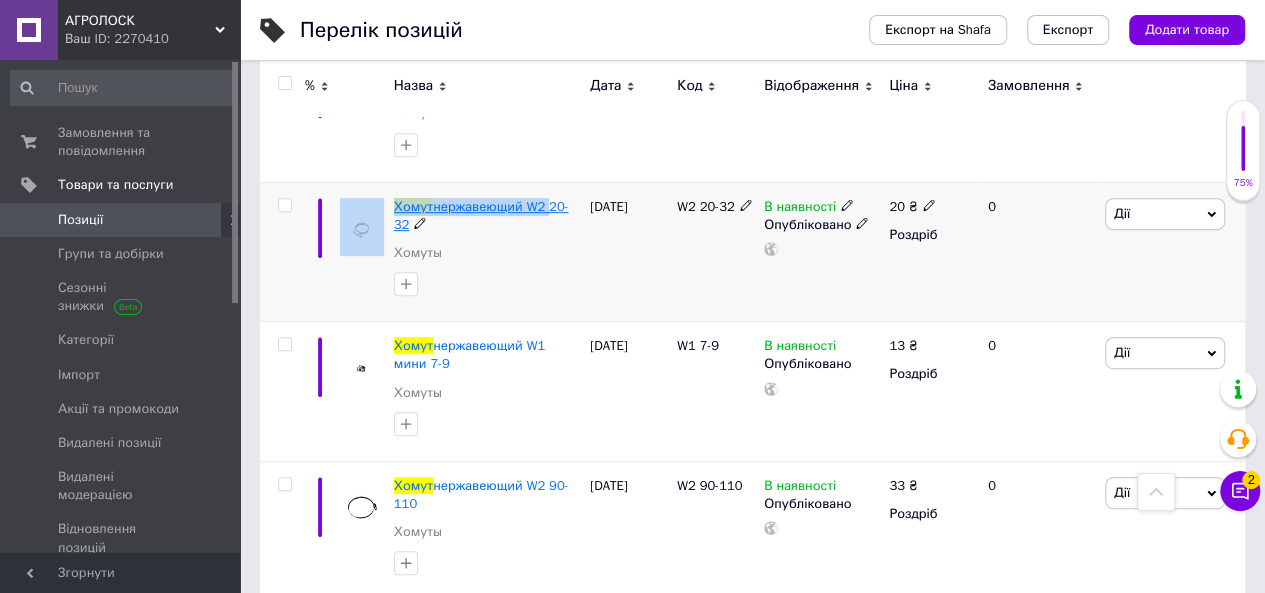 drag, startPoint x: 381, startPoint y: 190, endPoint x: 558, endPoint y: 205, distance: 177.63446 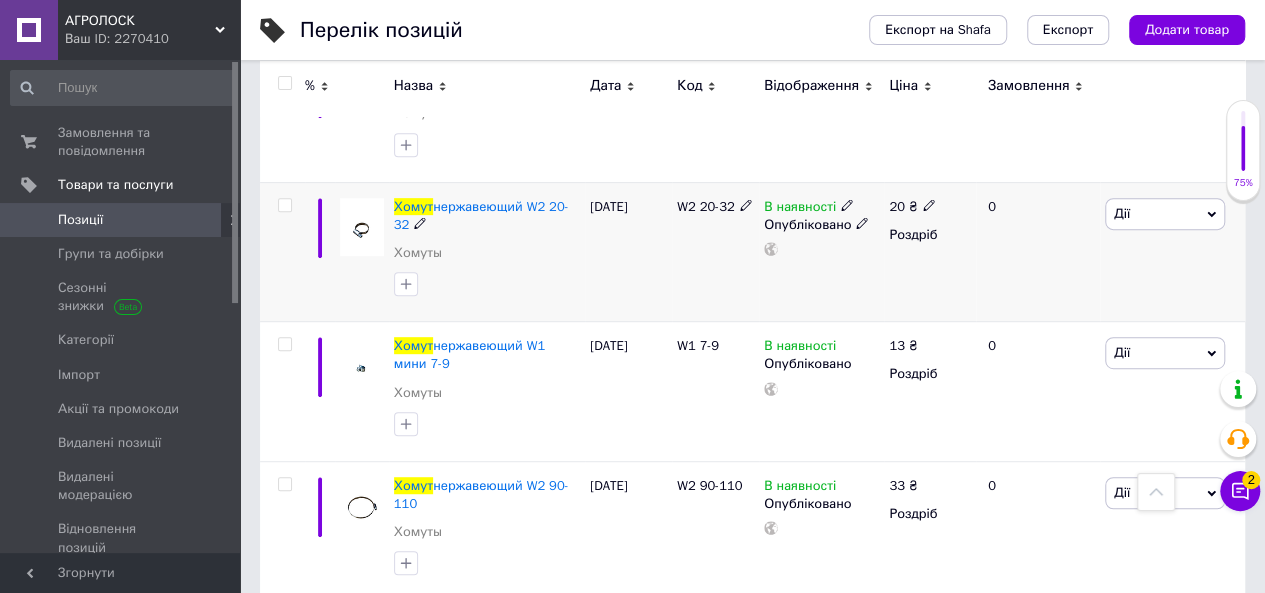 click on "Хомут  нержавеющий W2 20-32 Хомуты" at bounding box center [487, 235] 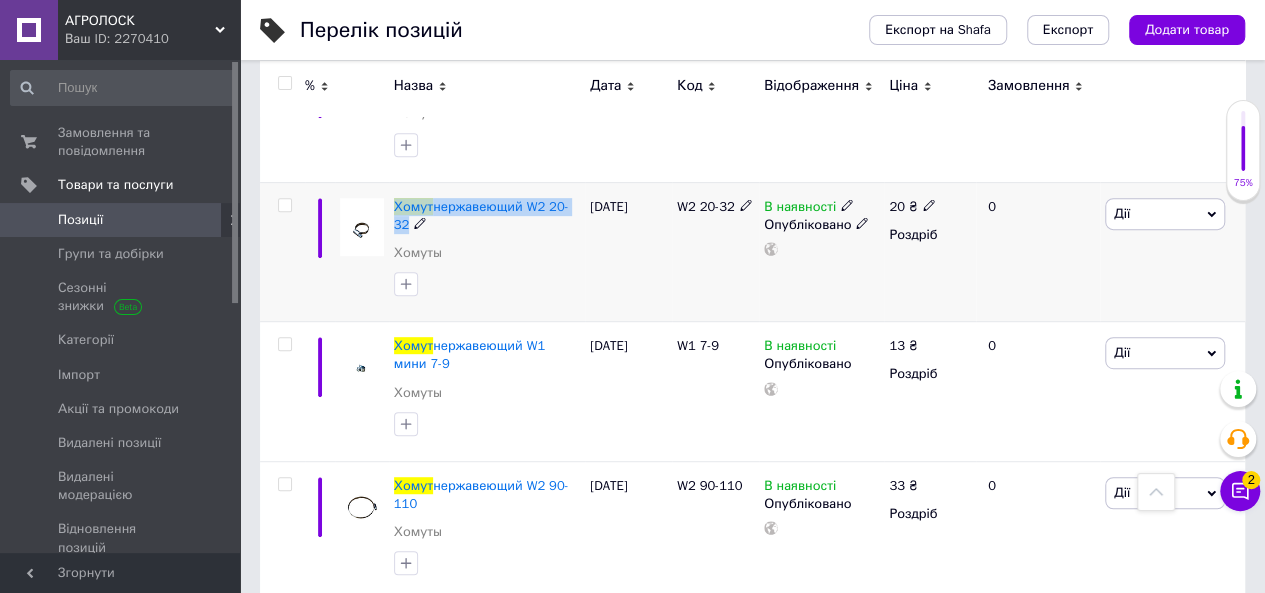 drag, startPoint x: 396, startPoint y: 193, endPoint x: 574, endPoint y: 221, distance: 180.1888 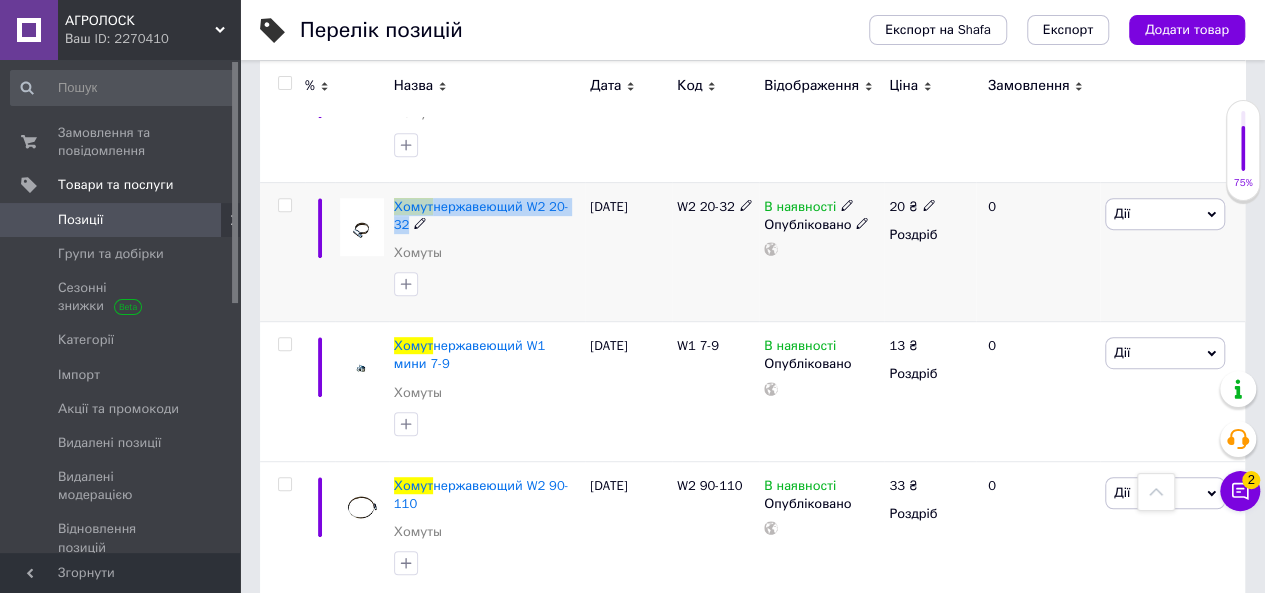 click on "Хомут  нержавеющий W2 20-32 Хомуты" at bounding box center (487, 252) 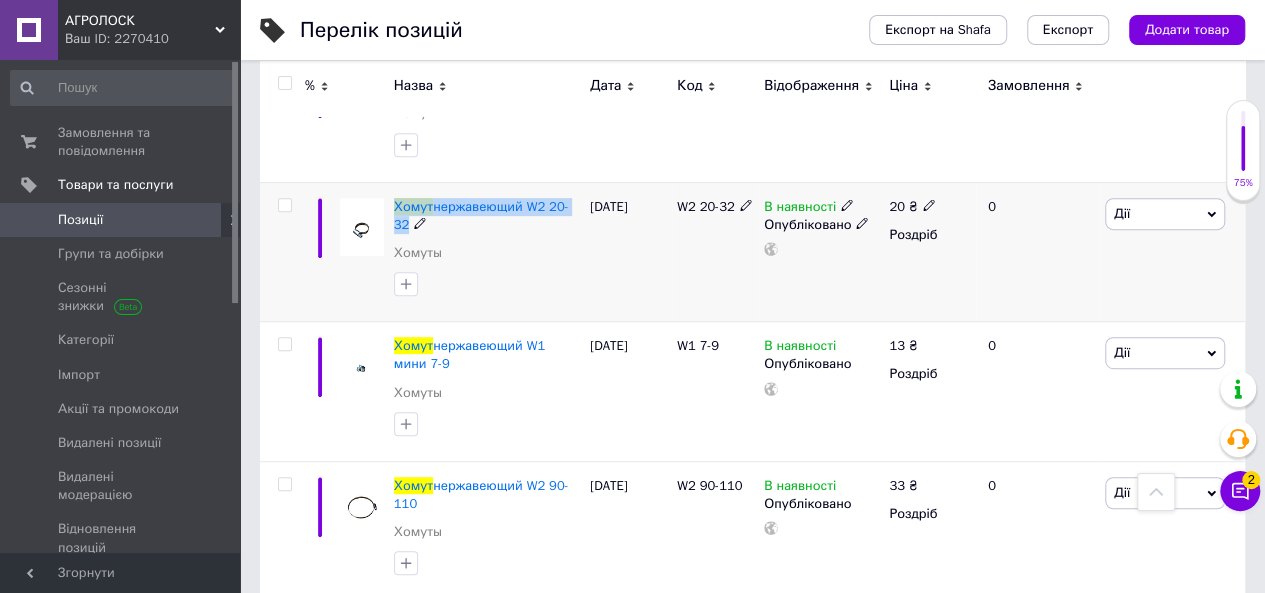 copy on "Хомут  нержавеющий W2 20-32" 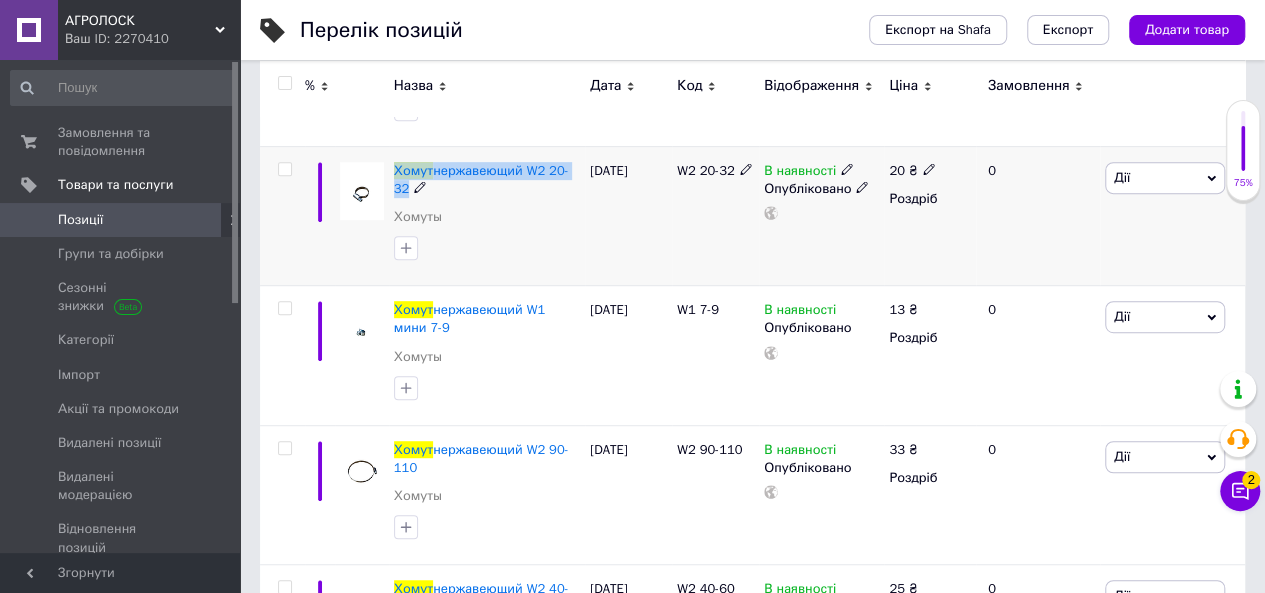 scroll, scrollTop: 560, scrollLeft: 0, axis: vertical 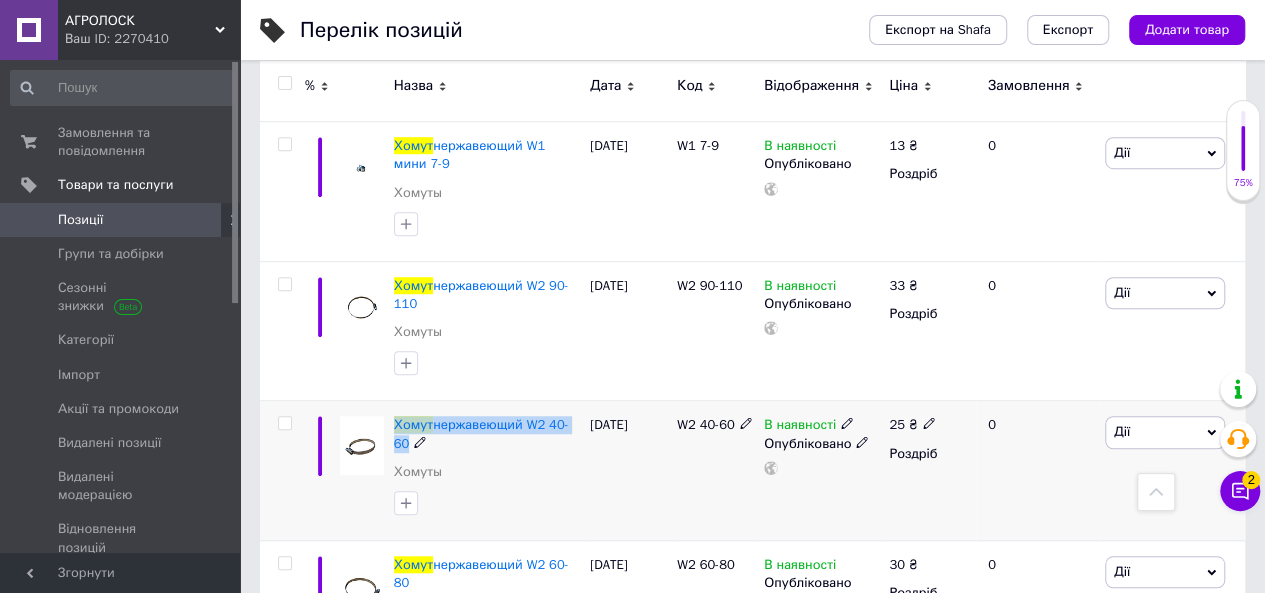 drag, startPoint x: 390, startPoint y: 413, endPoint x: 570, endPoint y: 433, distance: 181.1077 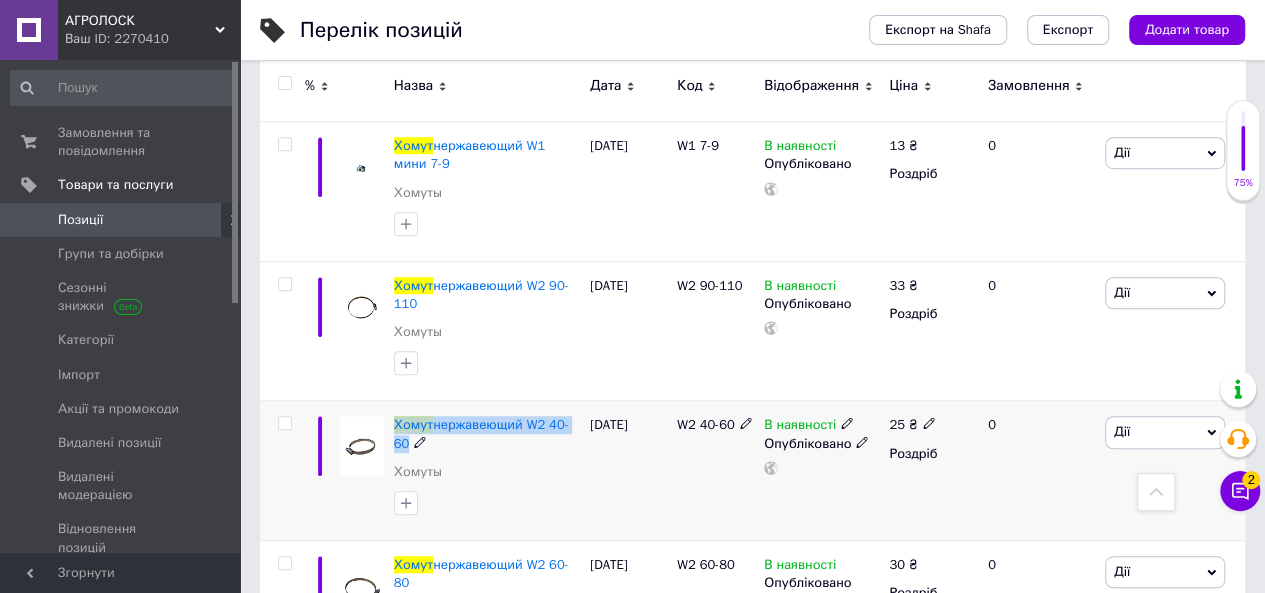 click on "Хомут  нержавеющий W2 40-60 Хомуты" at bounding box center (487, 471) 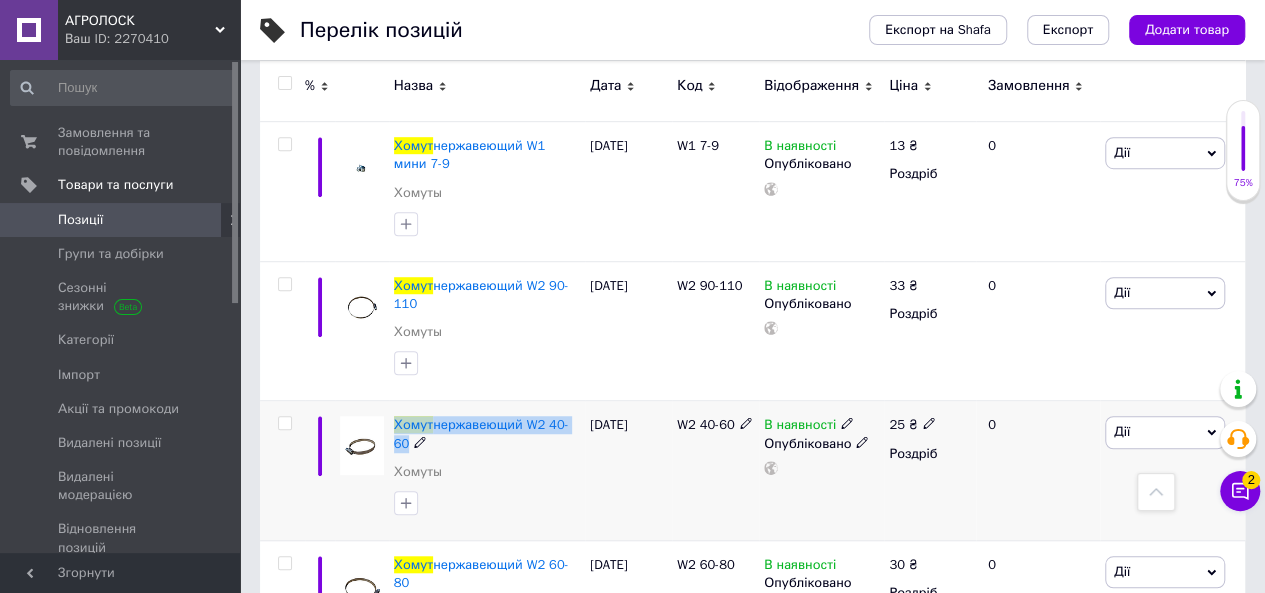copy on "Хомут  нержавеющий W2 40-60" 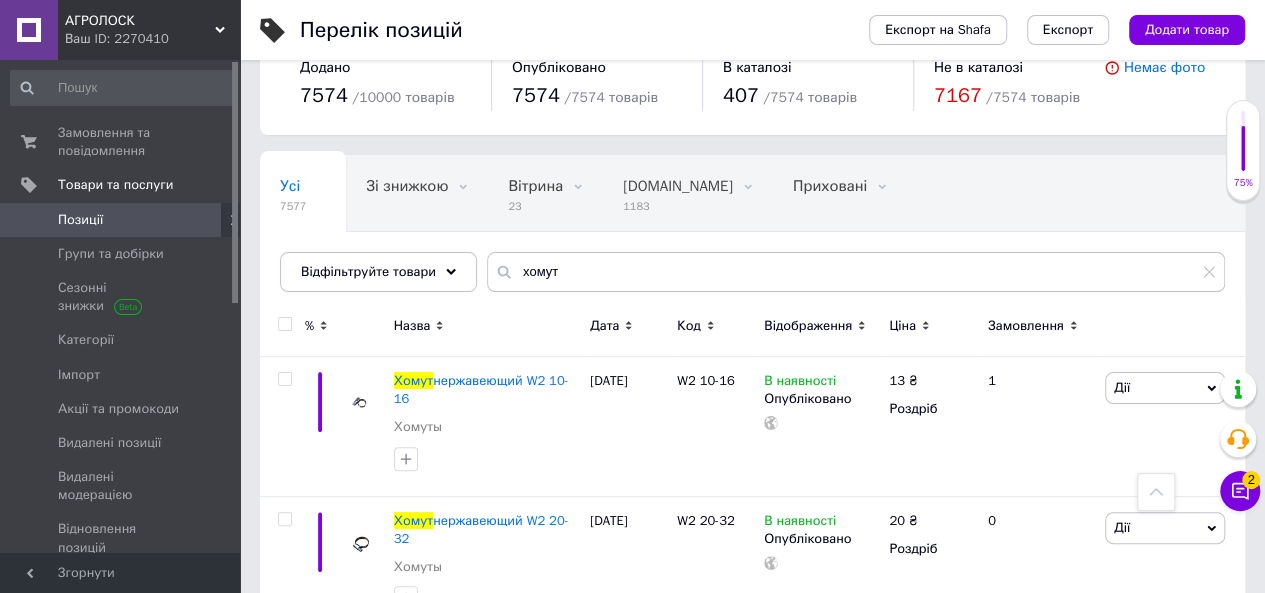 scroll, scrollTop: 0, scrollLeft: 0, axis: both 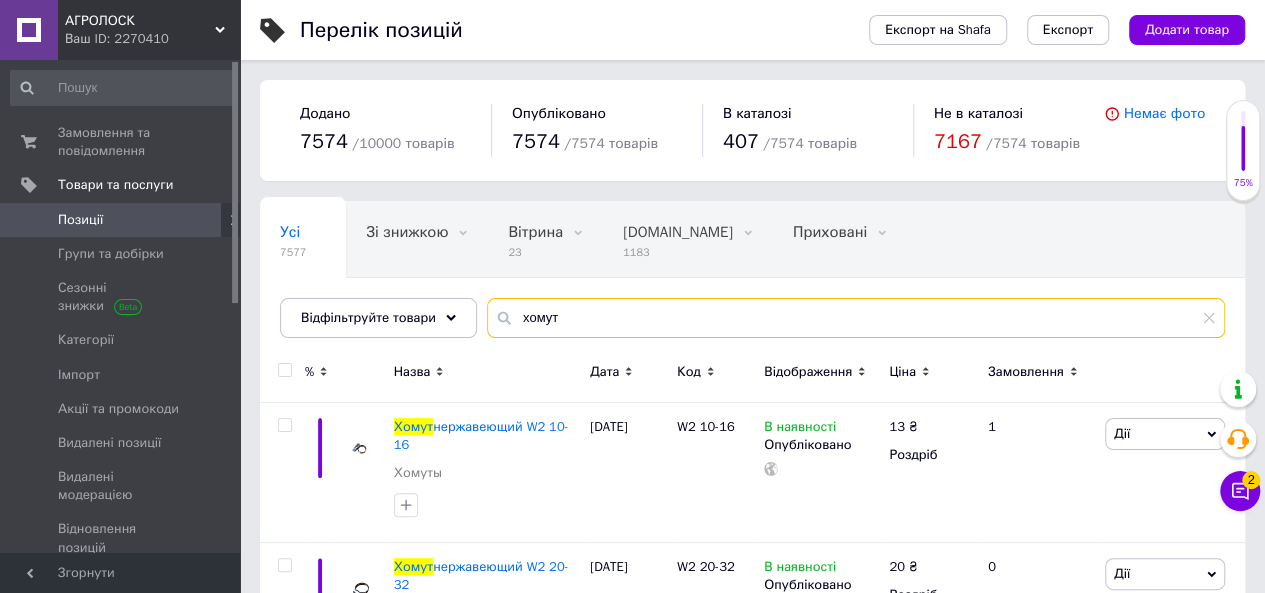 click on "хомут" at bounding box center (856, 318) 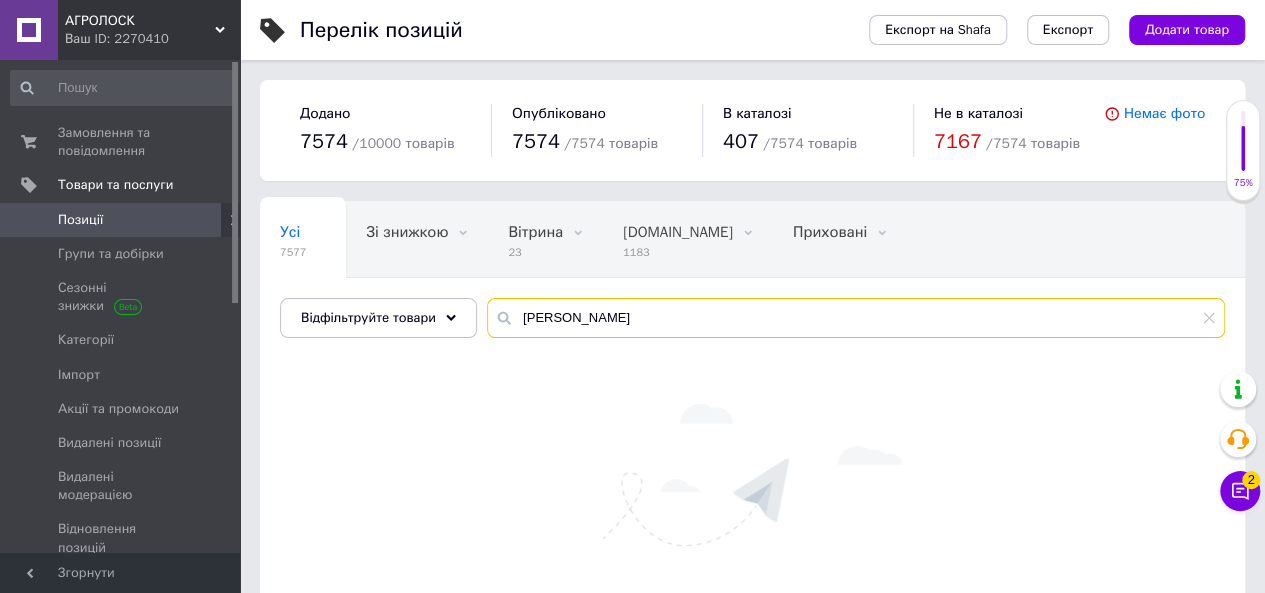 type on "[PERSON_NAME]" 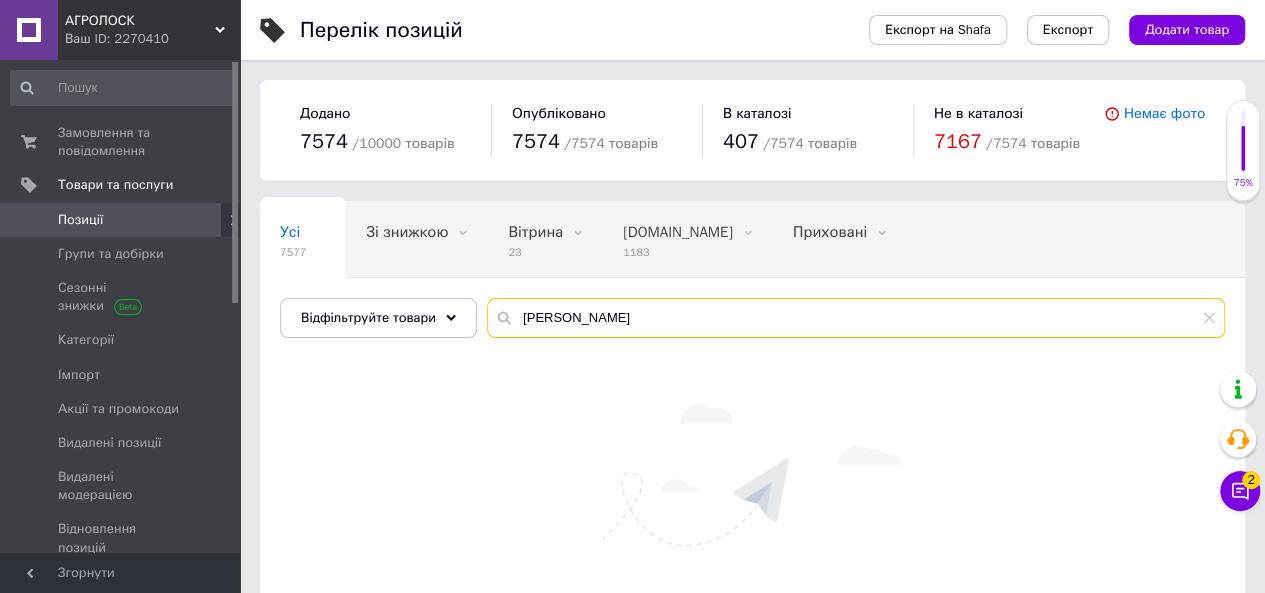 click on "[PERSON_NAME]" at bounding box center (856, 318) 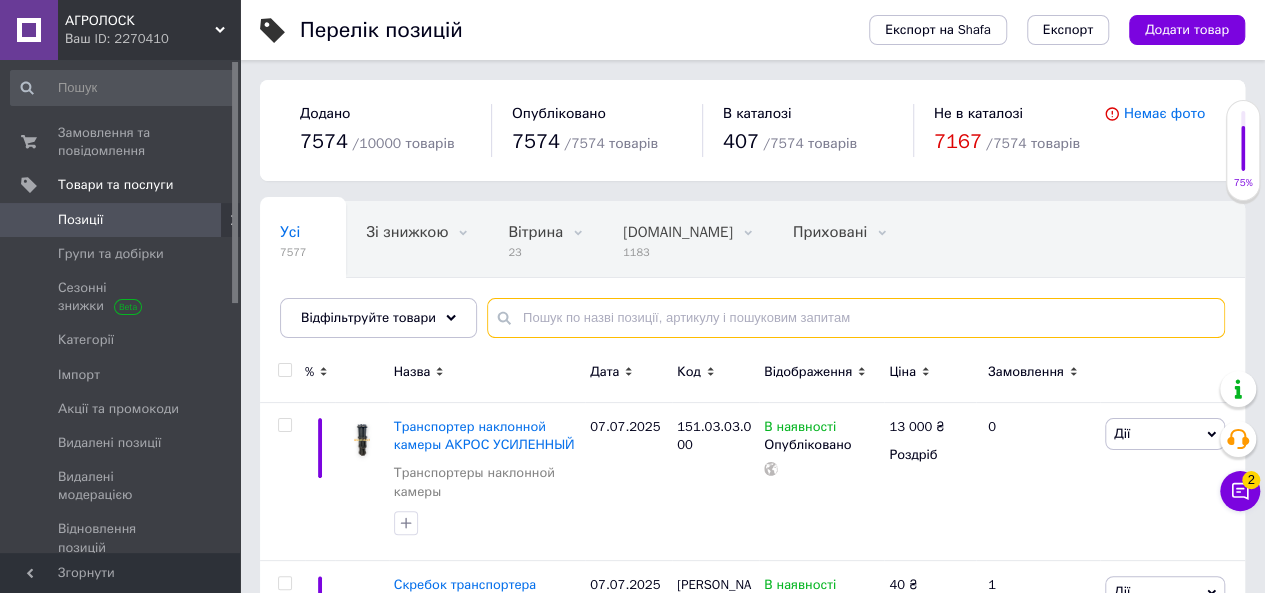 type 